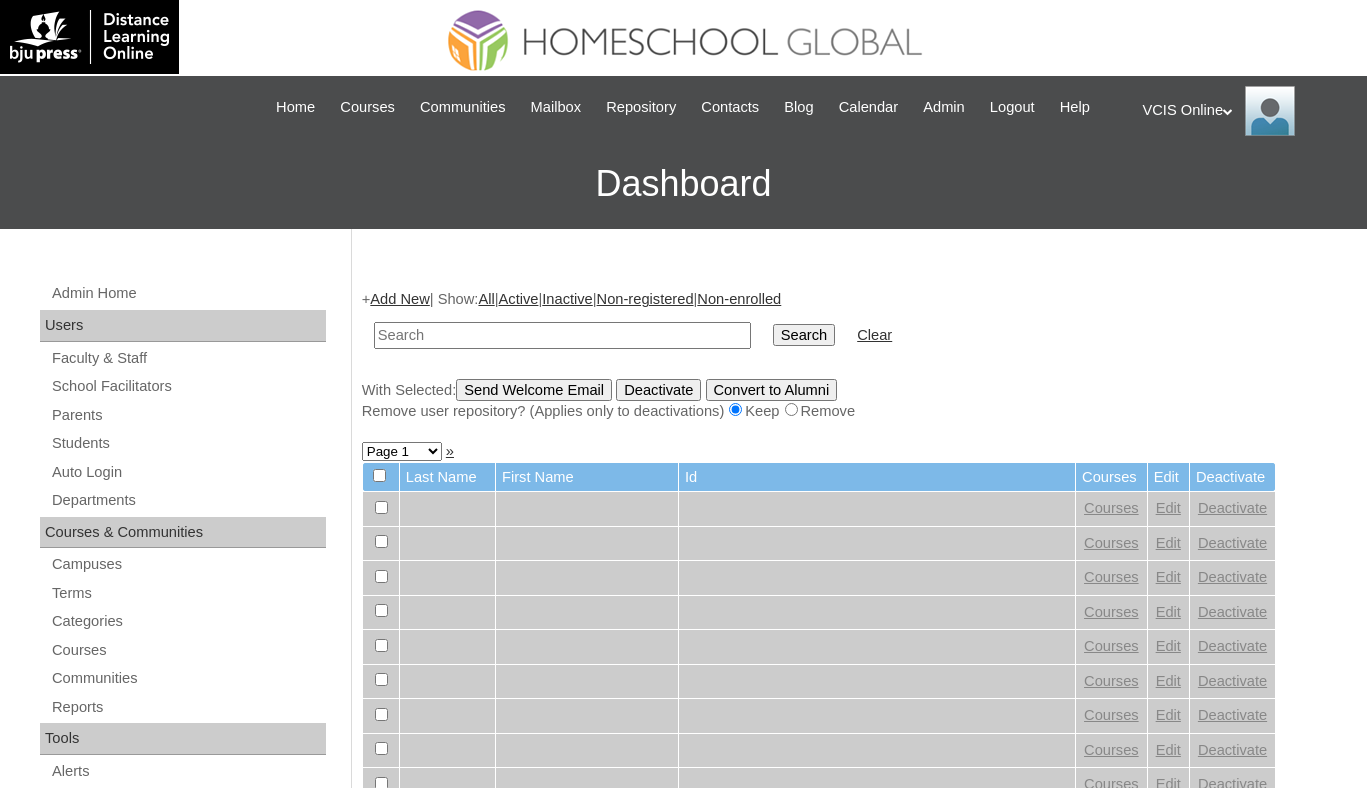 scroll, scrollTop: 0, scrollLeft: 0, axis: both 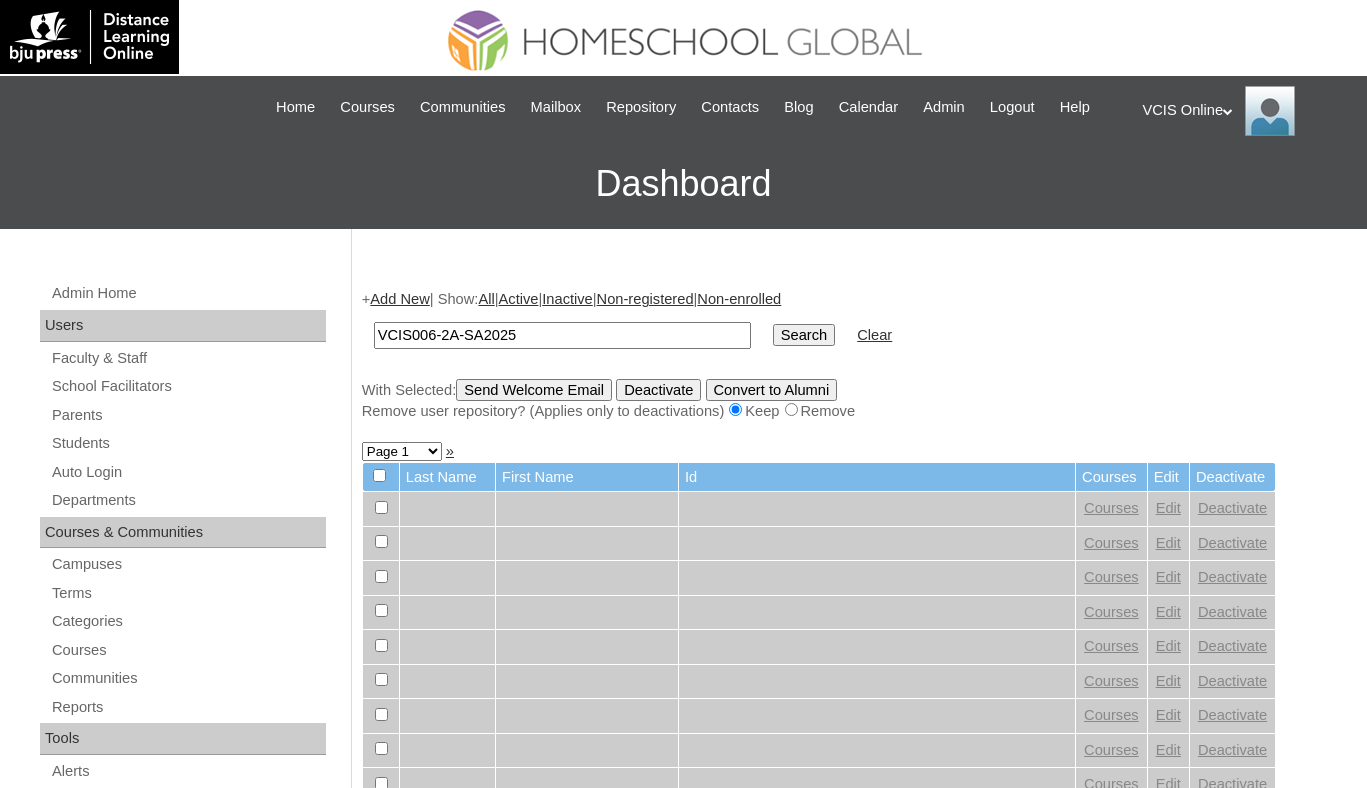 type on "VCIS006-2A-SA2025" 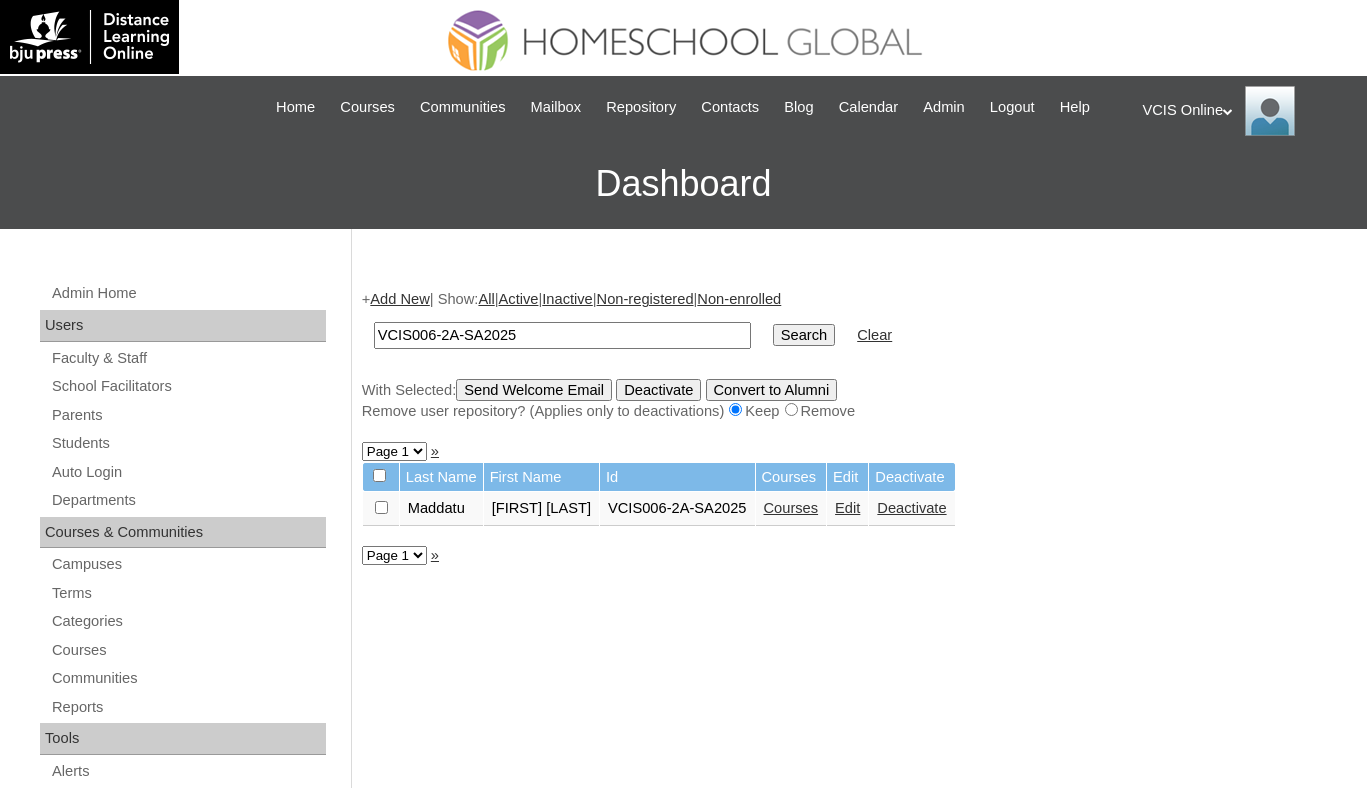 scroll, scrollTop: 0, scrollLeft: 0, axis: both 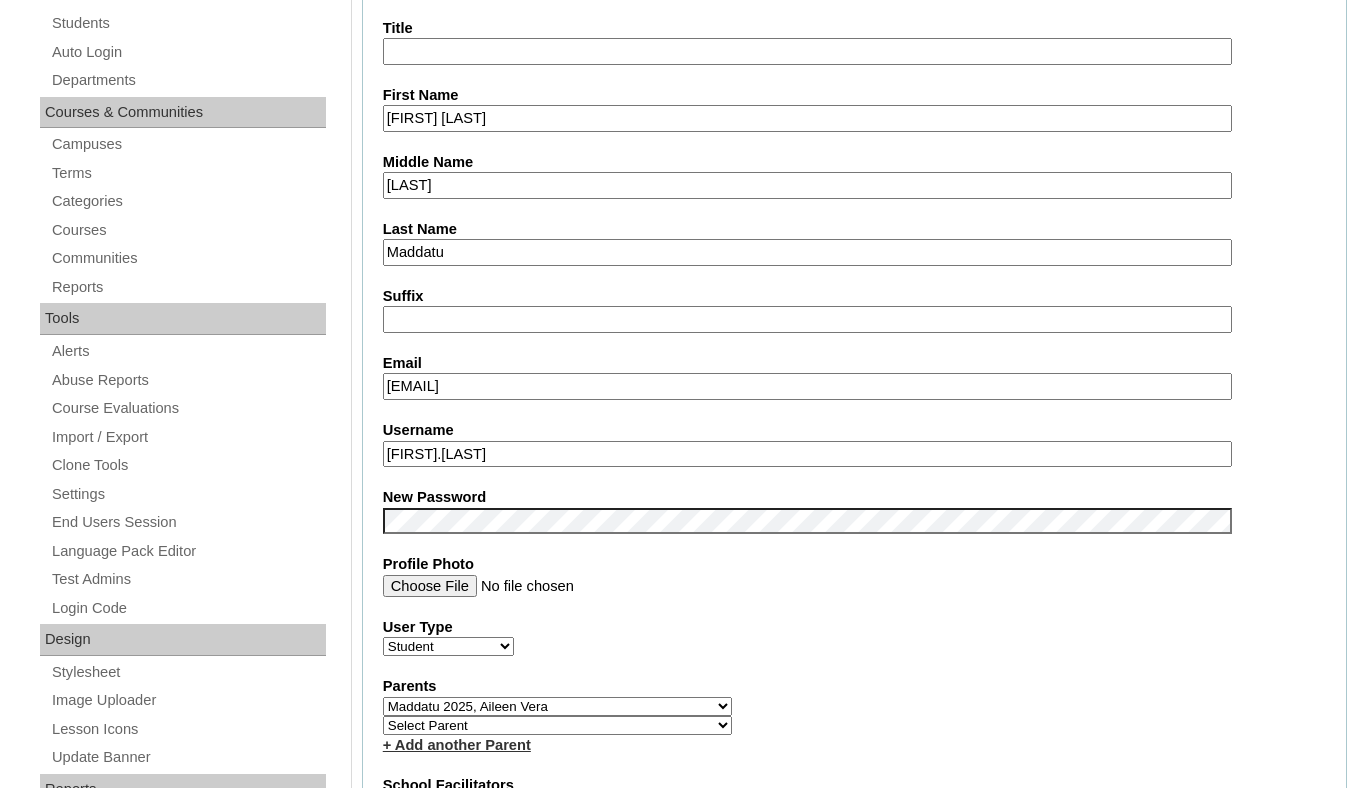 click on "rafael.maddatu" at bounding box center [807, 454] 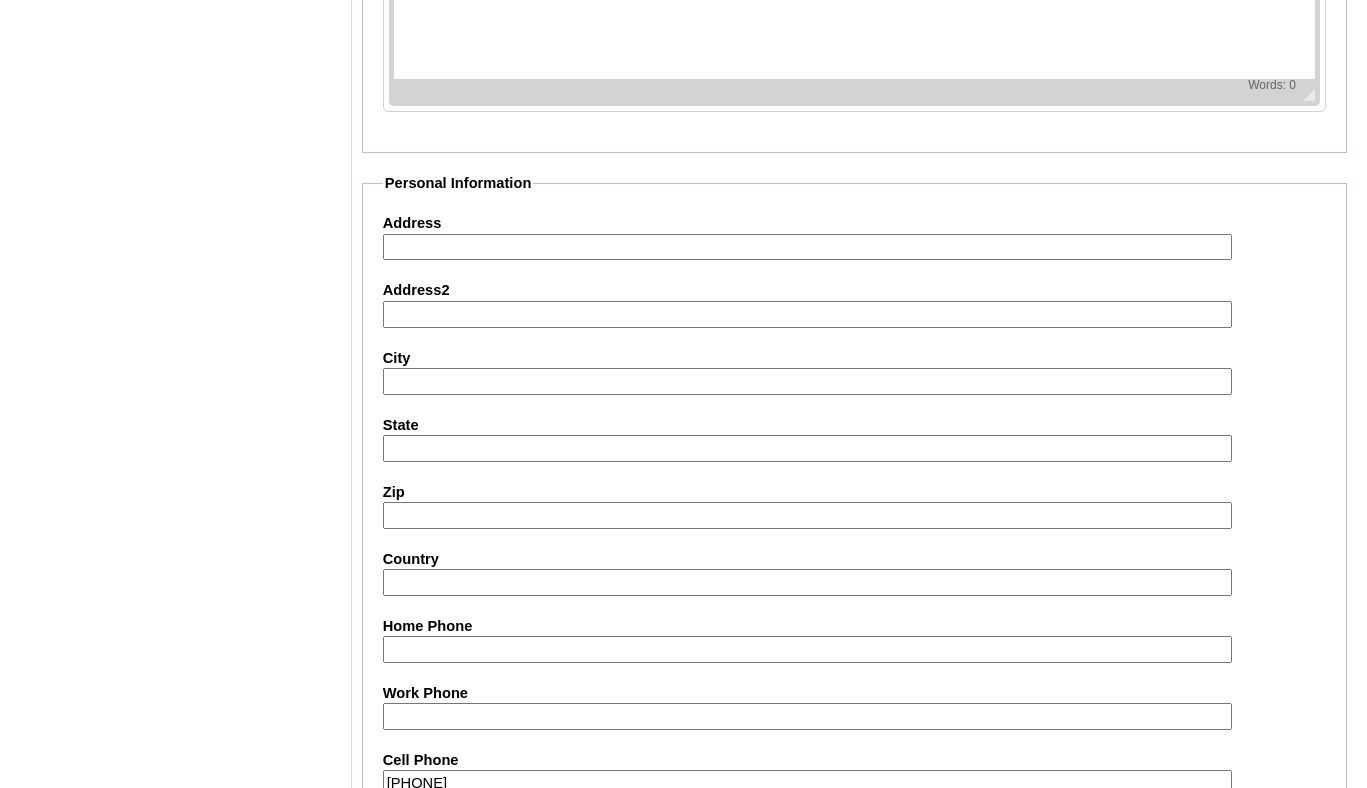 scroll, scrollTop: 2301, scrollLeft: 0, axis: vertical 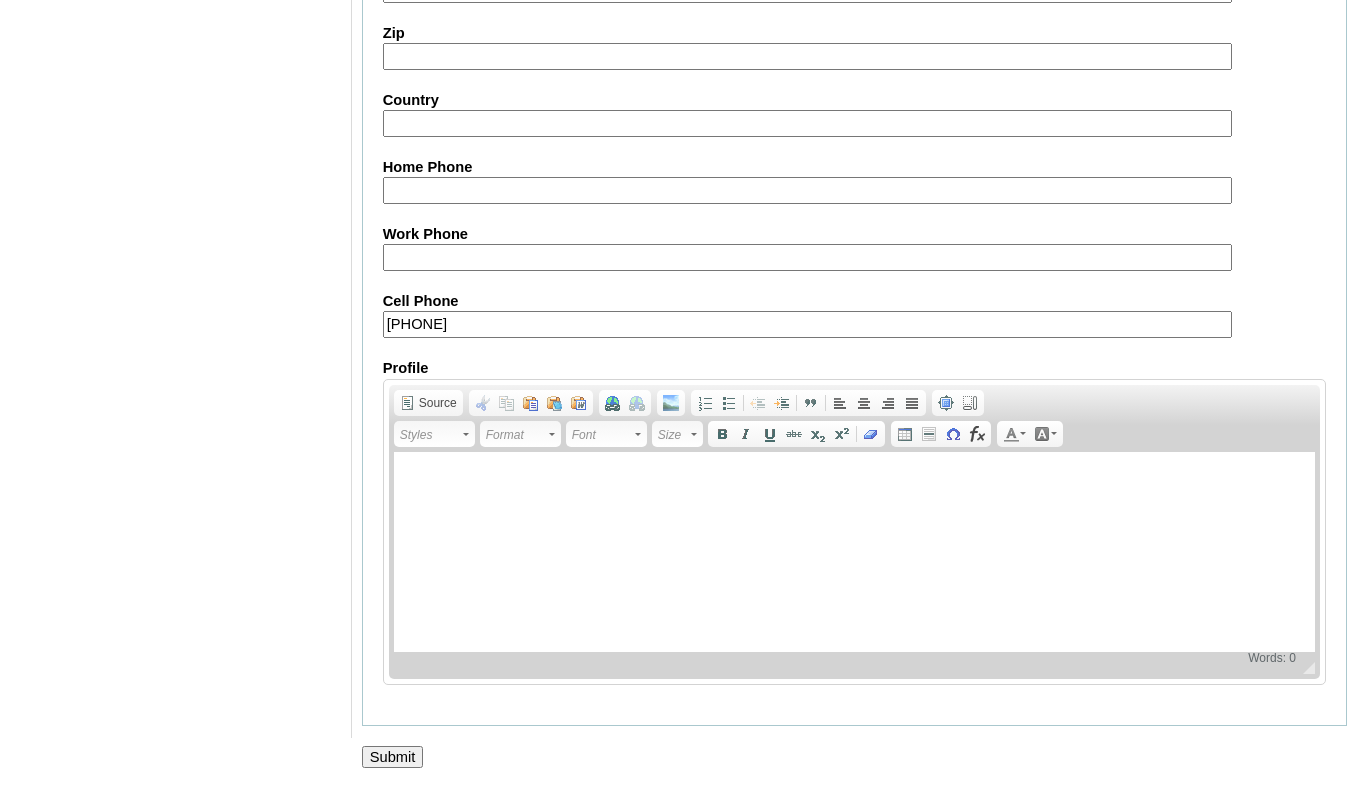 type on "[EMAIL]" 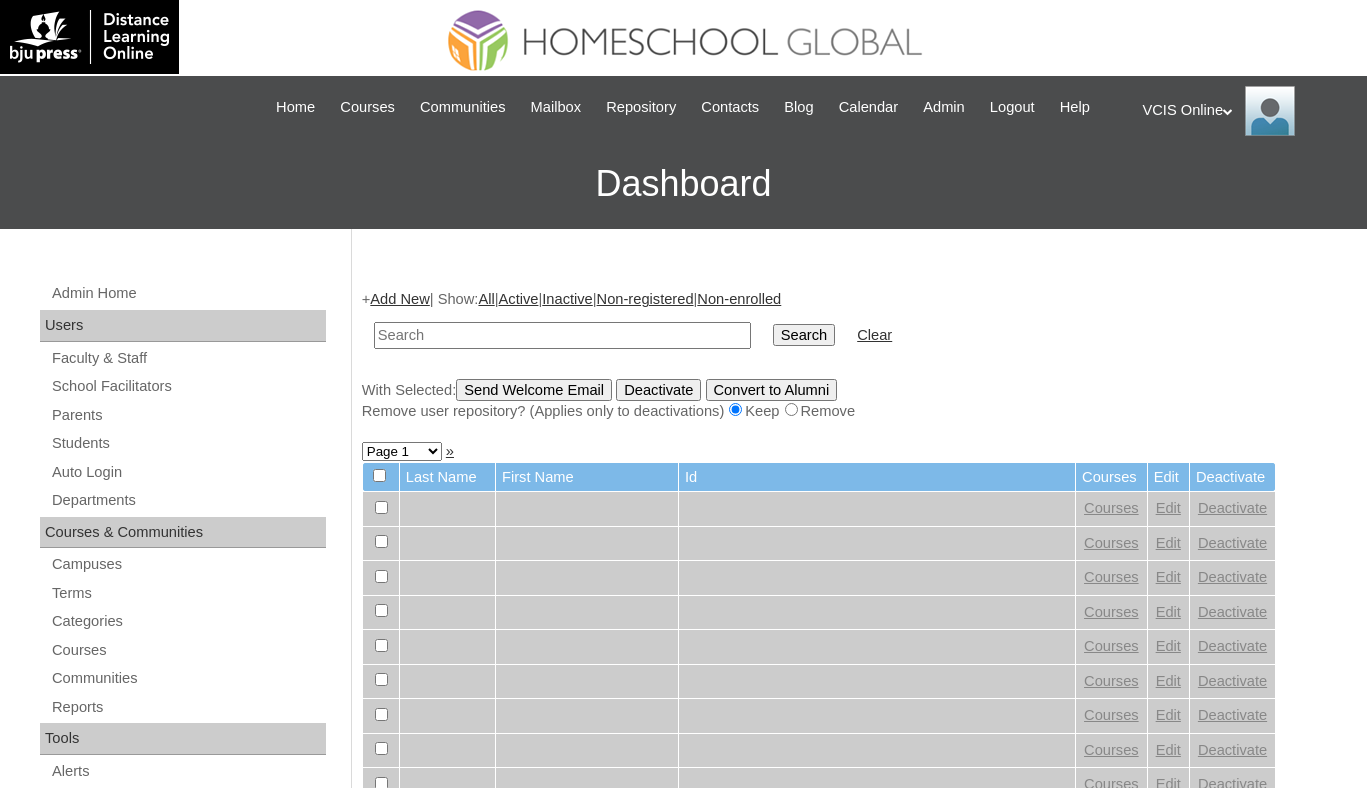 scroll, scrollTop: 0, scrollLeft: 0, axis: both 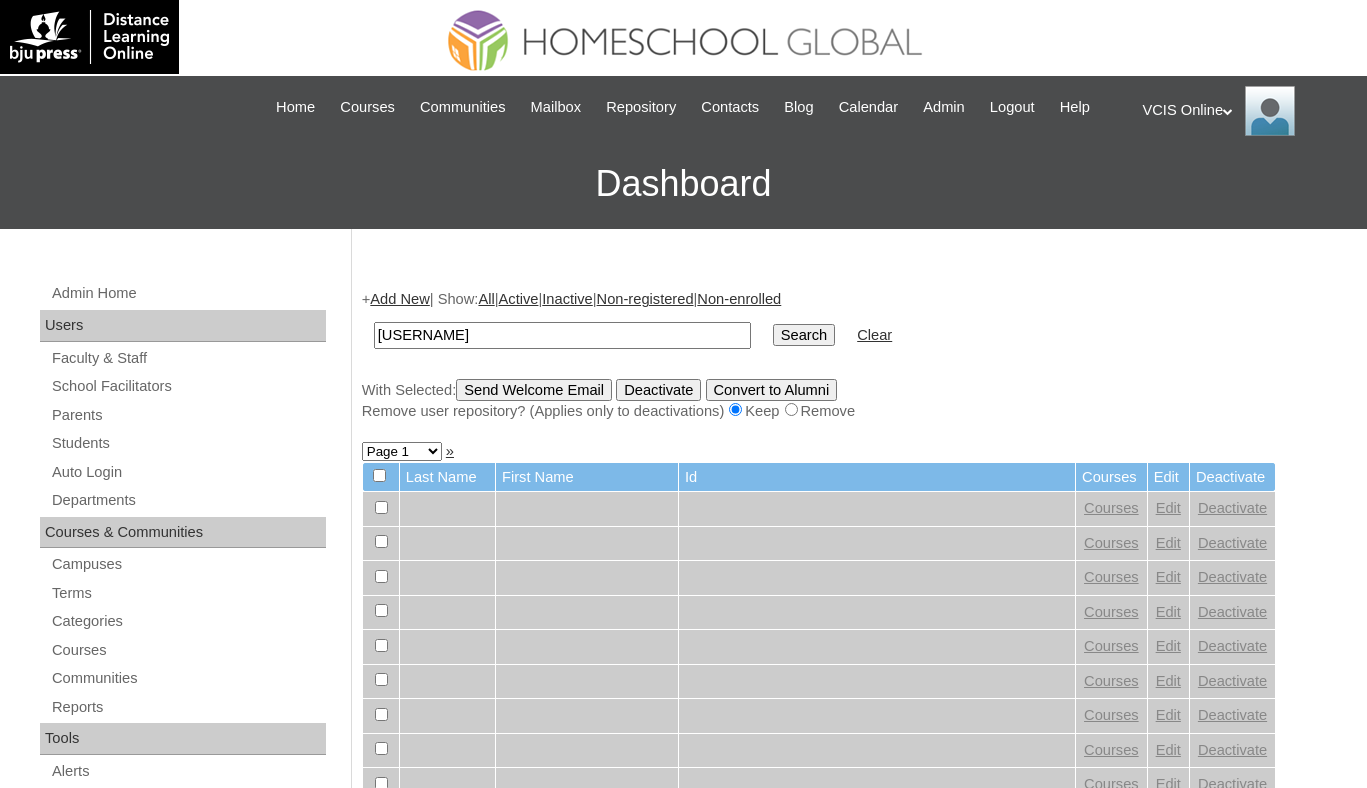 type on "rafael.maddatu2025" 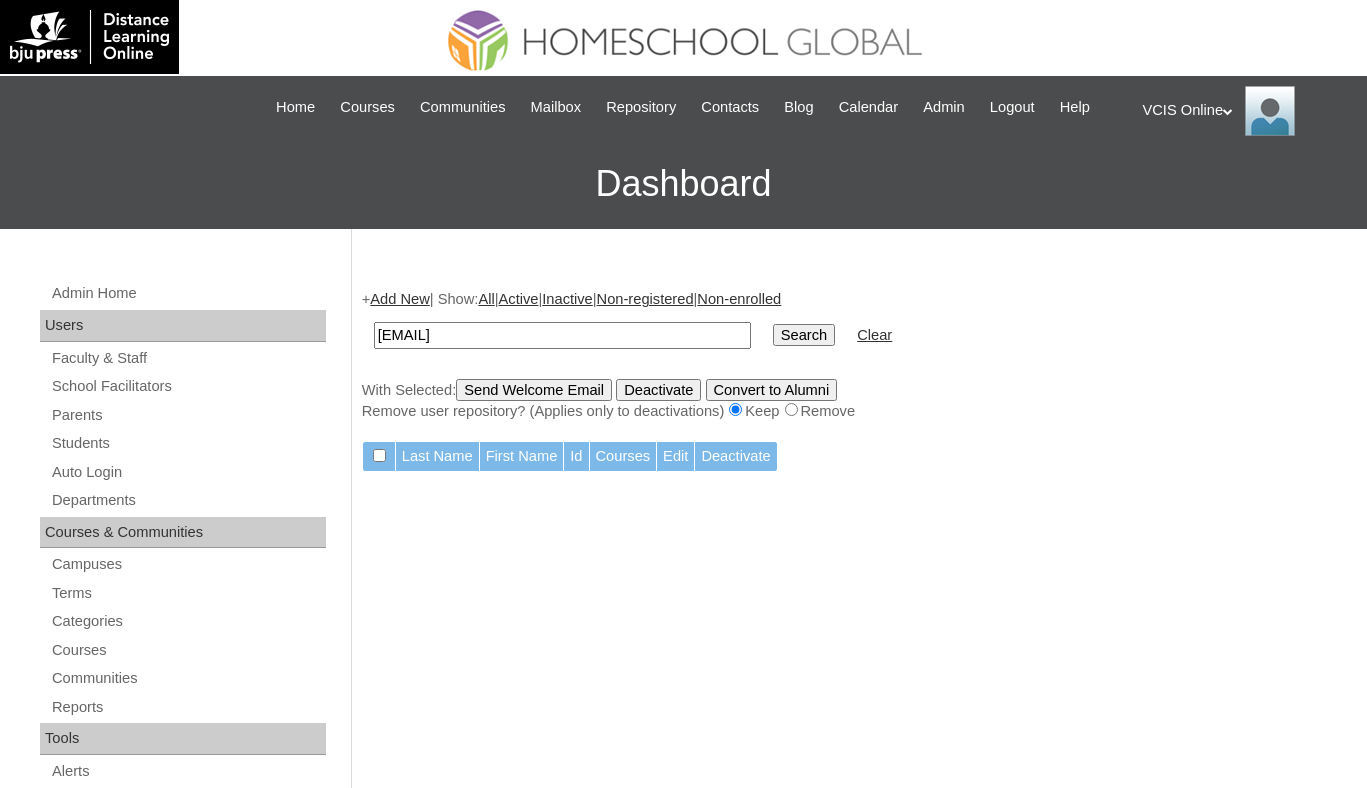 scroll, scrollTop: 0, scrollLeft: 0, axis: both 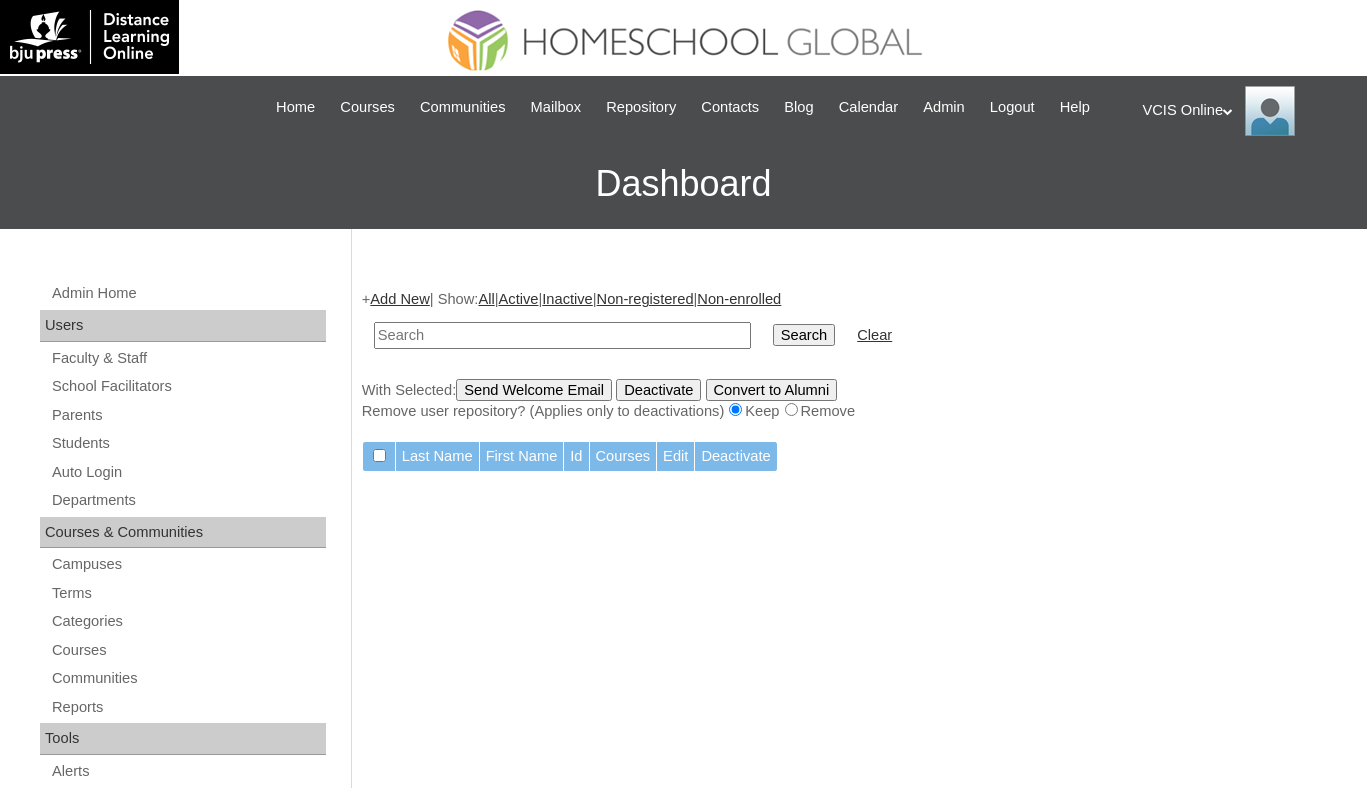 paste on "VCIS006-2A-SA2025" 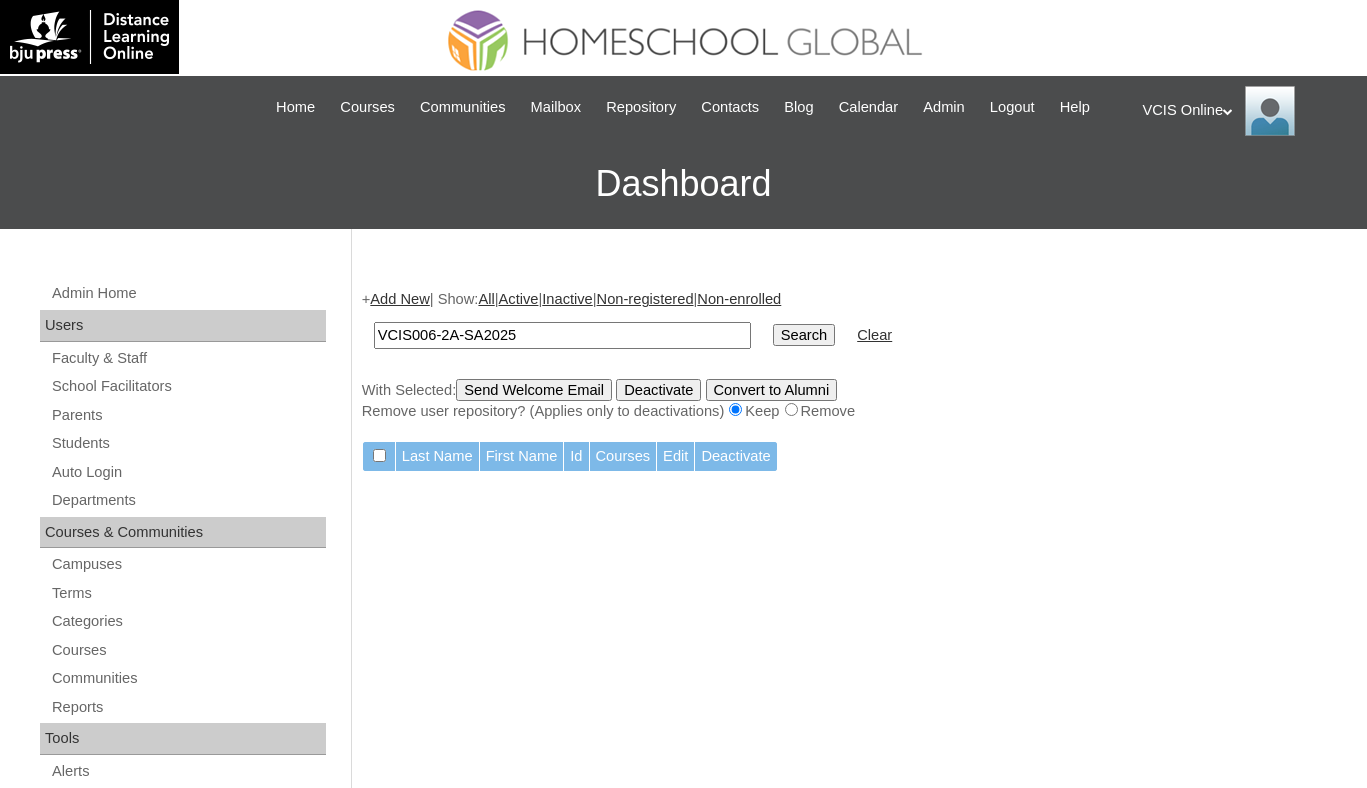 type on "VCIS006-2A-SA2025" 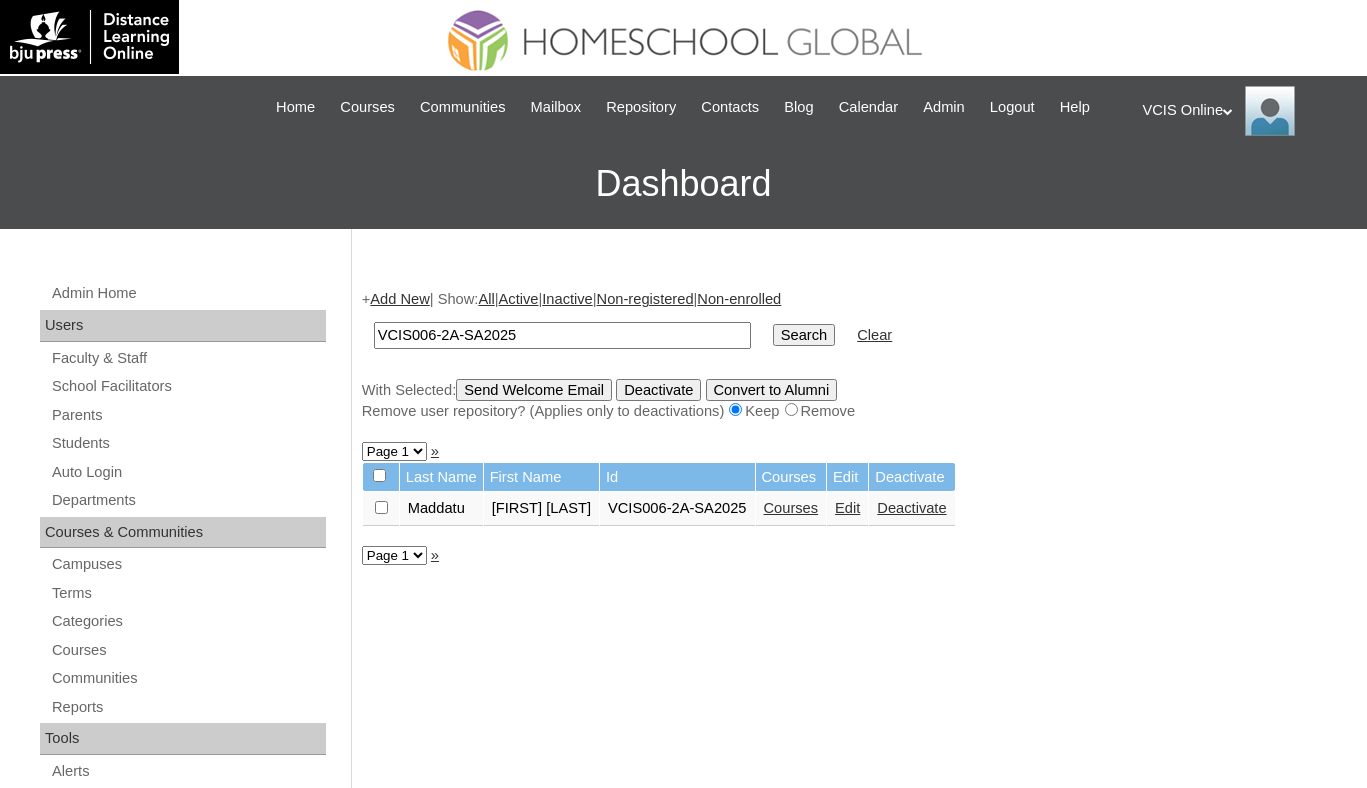 scroll, scrollTop: 0, scrollLeft: 0, axis: both 